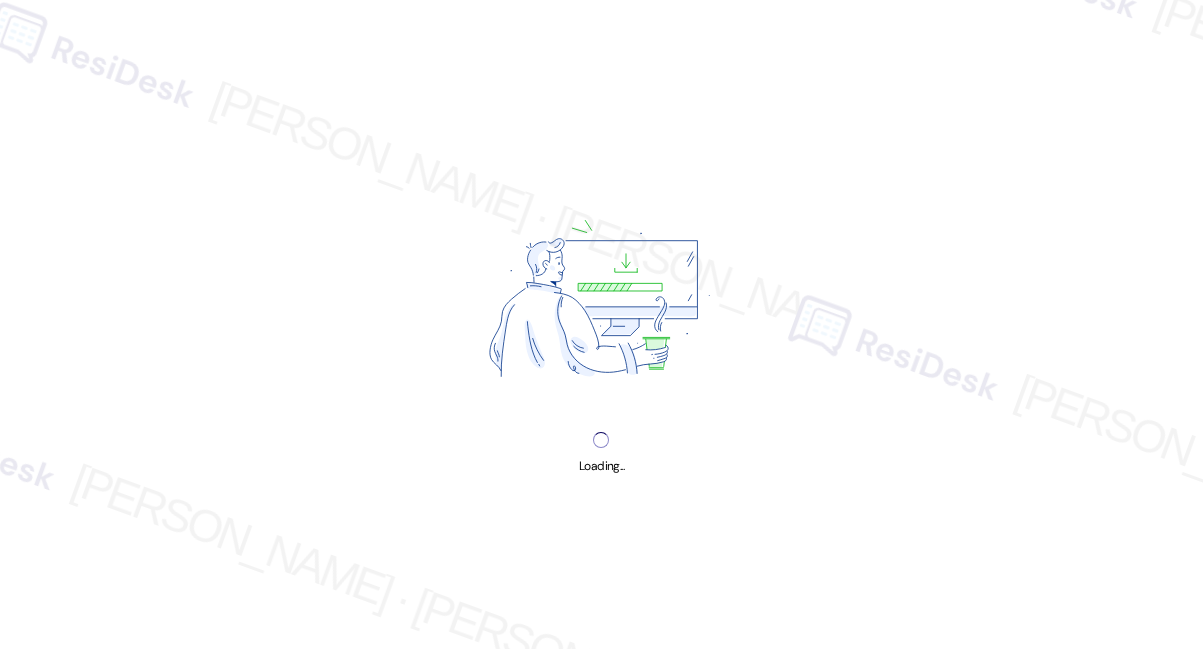 scroll, scrollTop: 0, scrollLeft: 0, axis: both 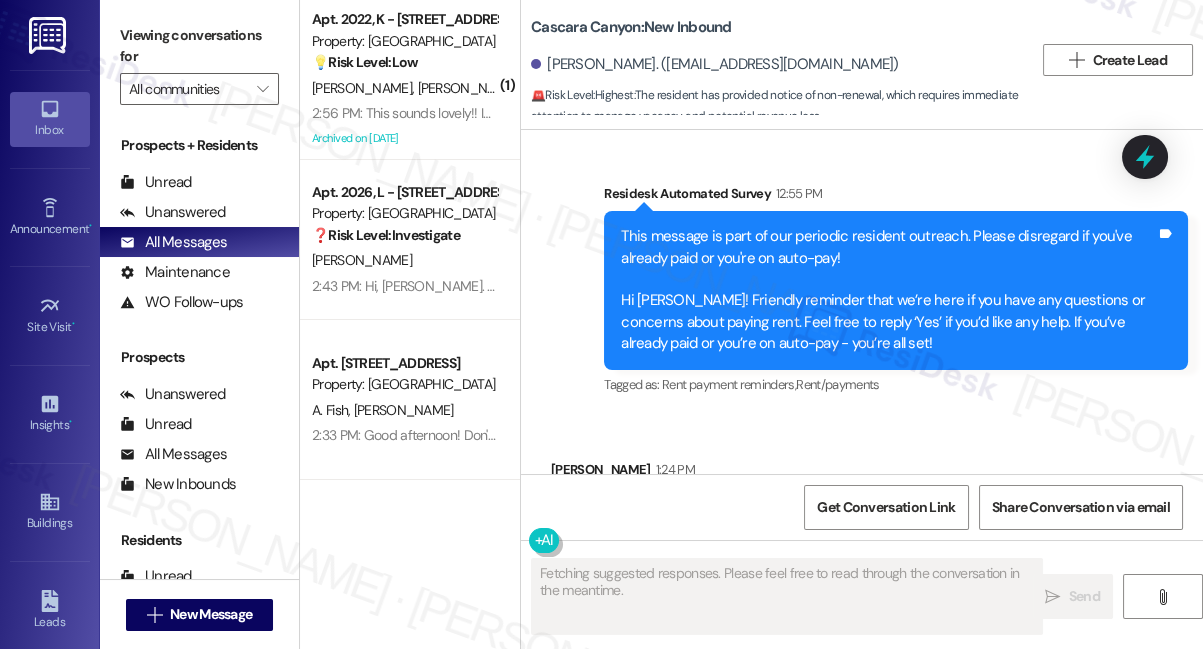 click on "Sept will be our last month here, I have sent noice to your [GEOGRAPHIC_DATA] office" at bounding box center (835, 523) 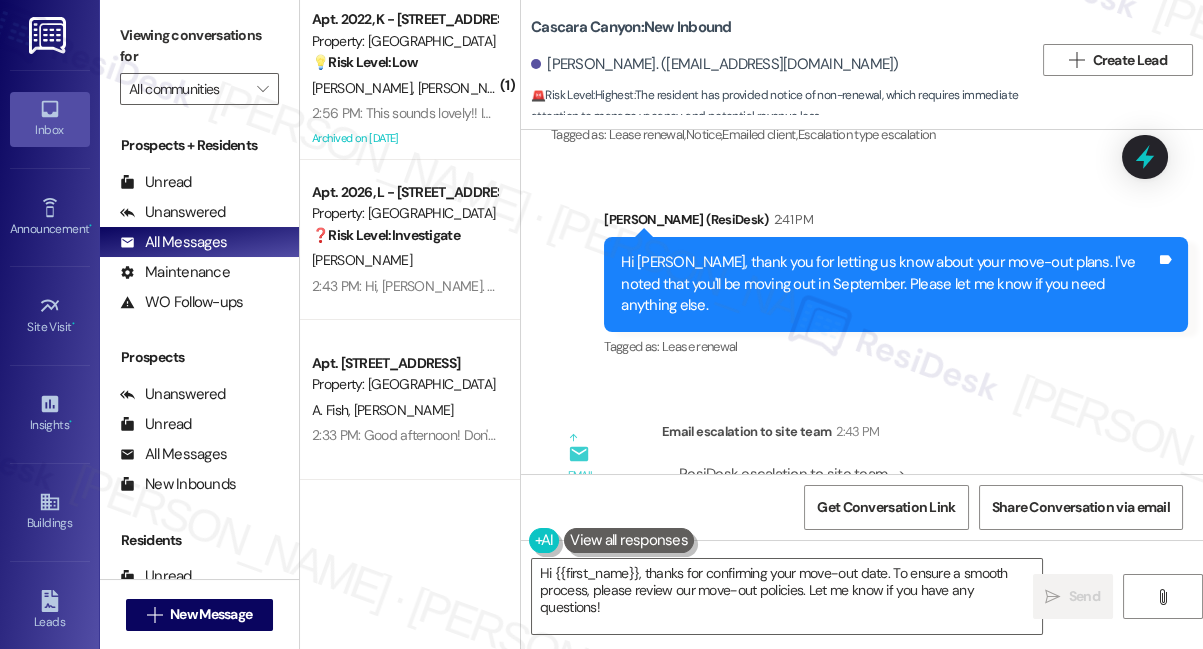 scroll, scrollTop: 22257, scrollLeft: 0, axis: vertical 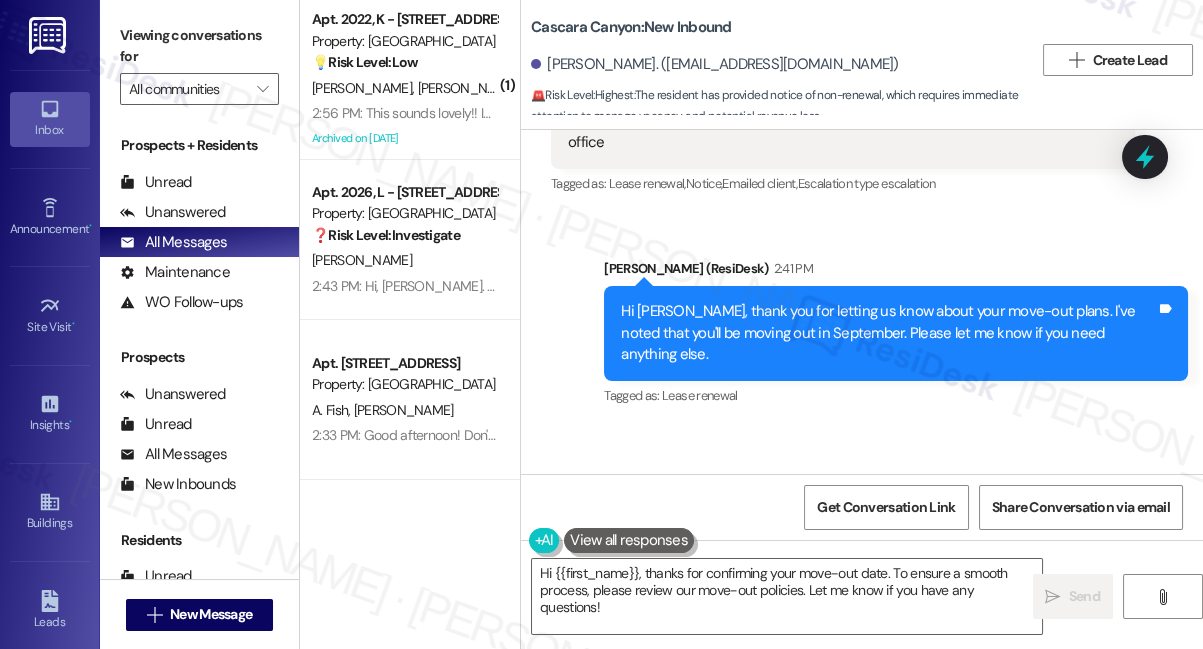 click on "Hi [PERSON_NAME], thank you for letting us know about your move-out plans. I've noted that you'll be moving out in September. Please let me know if you need anything else." at bounding box center (888, 333) 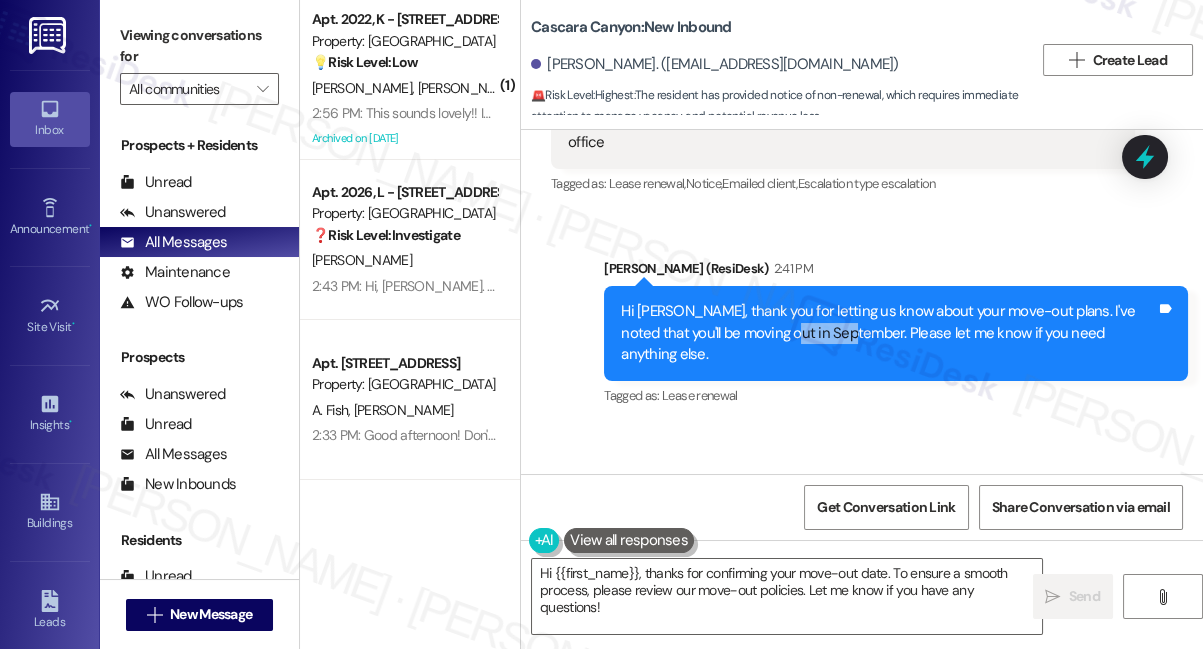 click on "Hi [PERSON_NAME], thank you for letting us know about your move-out plans. I've noted that you'll be moving out in September. Please let me know if you need anything else." at bounding box center [888, 333] 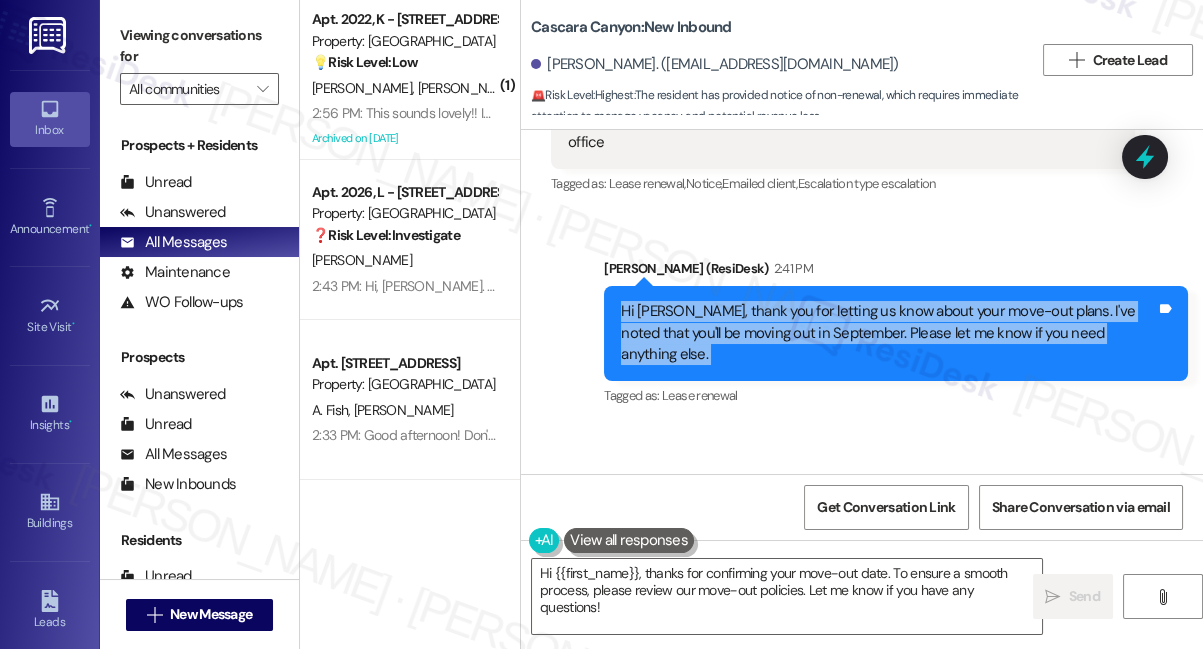click on "Hi [PERSON_NAME], thank you for letting us know about your move-out plans. I've noted that you'll be moving out in September. Please let me know if you need anything else." at bounding box center [888, 333] 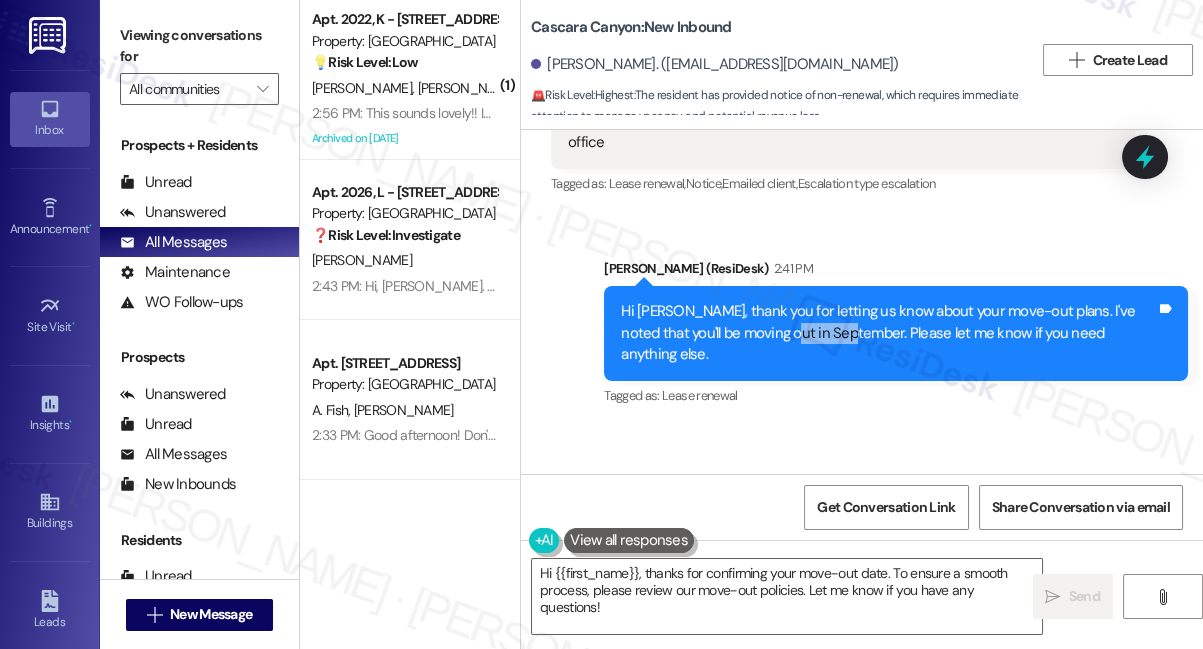 click on "Hi [PERSON_NAME], thank you for letting us know about your move-out plans. I've noted that you'll be moving out in September. Please let me know if you need anything else." at bounding box center [888, 333] 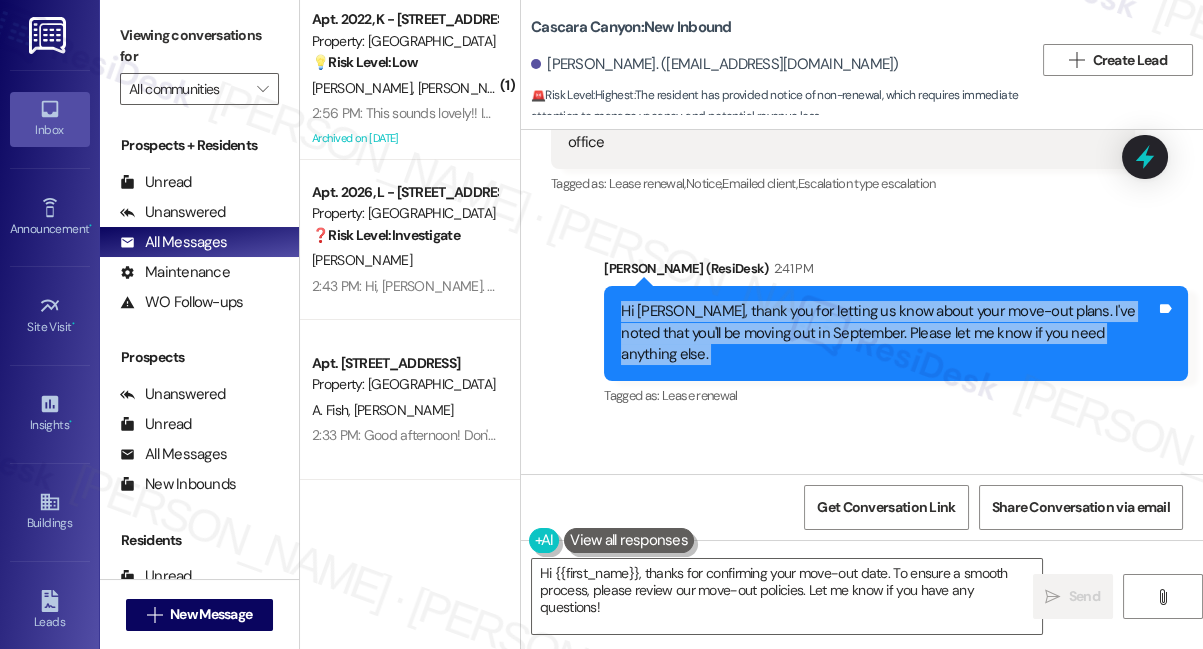 click on "Hi [PERSON_NAME], thank you for letting us know about your move-out plans. I've noted that you'll be moving out in September. Please let me know if you need anything else." at bounding box center (888, 333) 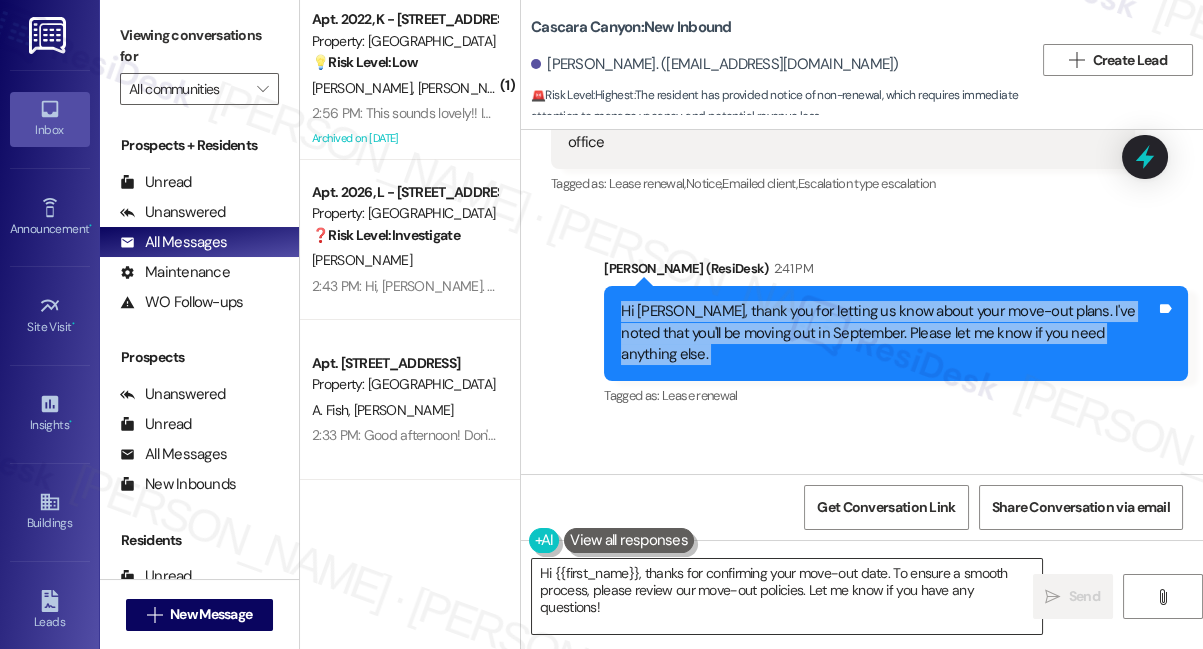 click on "Hi {{first_name}}, thanks for confirming your move-out date. To ensure a smooth process, please review our move-out policies. Let me know if you have any questions!" at bounding box center [787, 596] 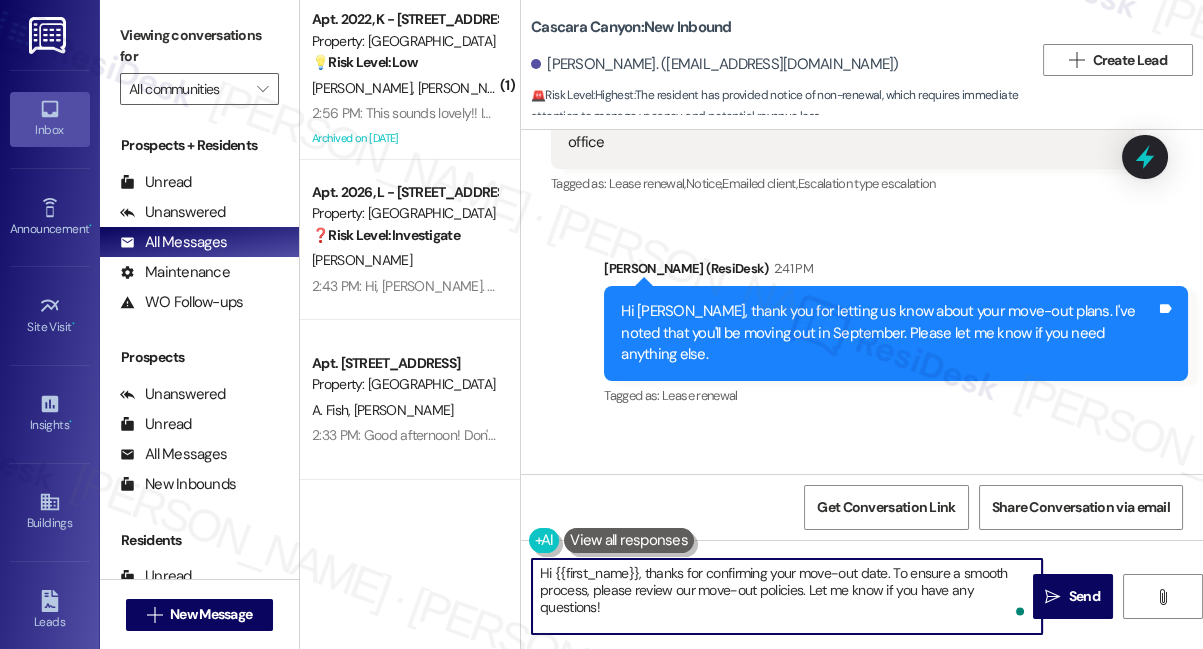 drag, startPoint x: 643, startPoint y: 571, endPoint x: 1022, endPoint y: 614, distance: 381.43152 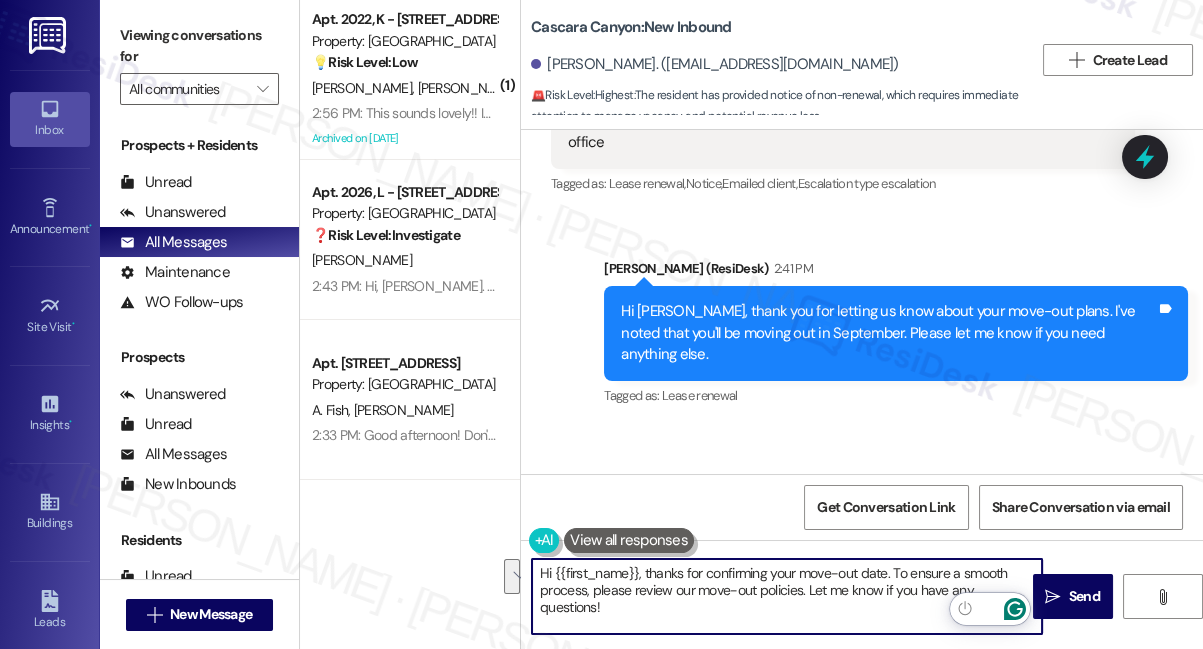 paste on "I have sent an email so he can formally submit his notice as his original notice did not state what day exactly, he is intending to vacate. We need this in order to place him on notice." 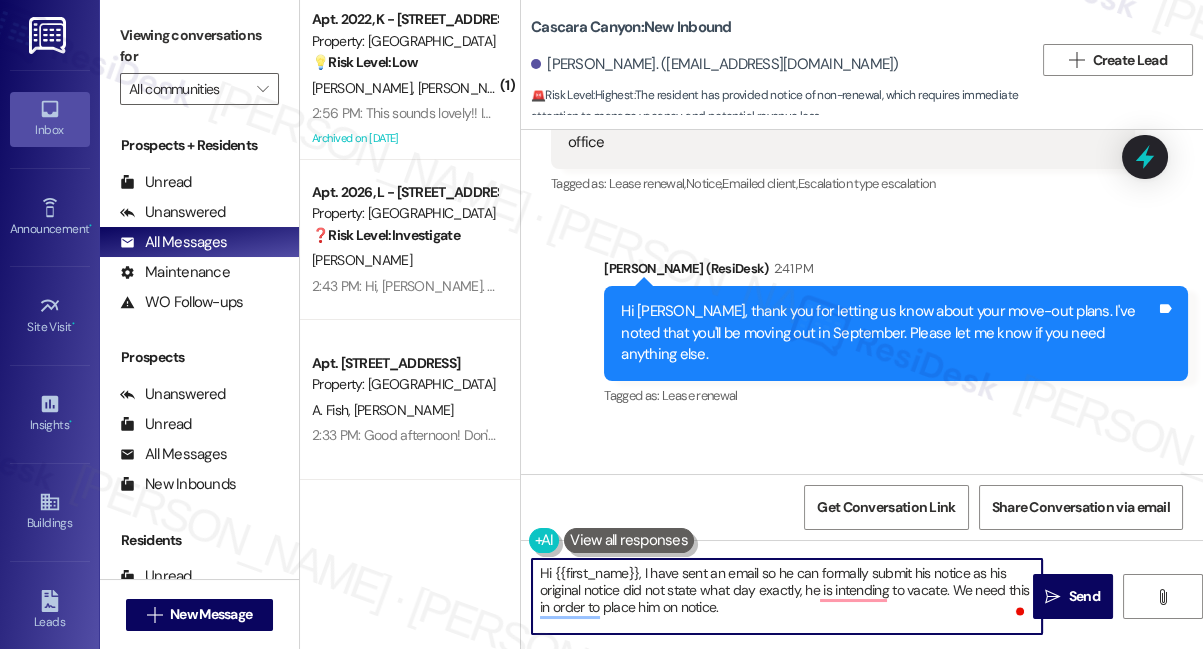 click on "Hi {{first_name}}, I have sent an email so he can formally submit his notice as his original notice did not state what day exactly, he is intending to vacate. We need this in order to place him on notice." at bounding box center (787, 596) 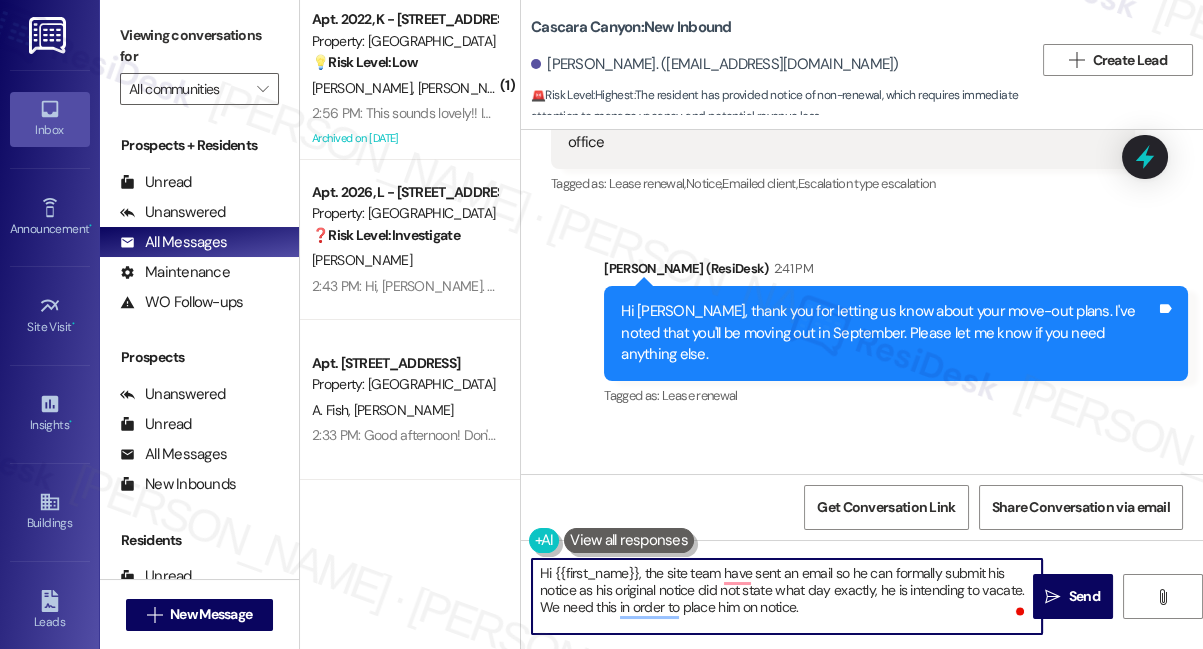 click on "Hi {{first_name}}, the site team have sent an email so he can formally submit his notice as his original notice did not state what day exactly, he is intending to vacate. We need this in order to place him on notice." at bounding box center (787, 596) 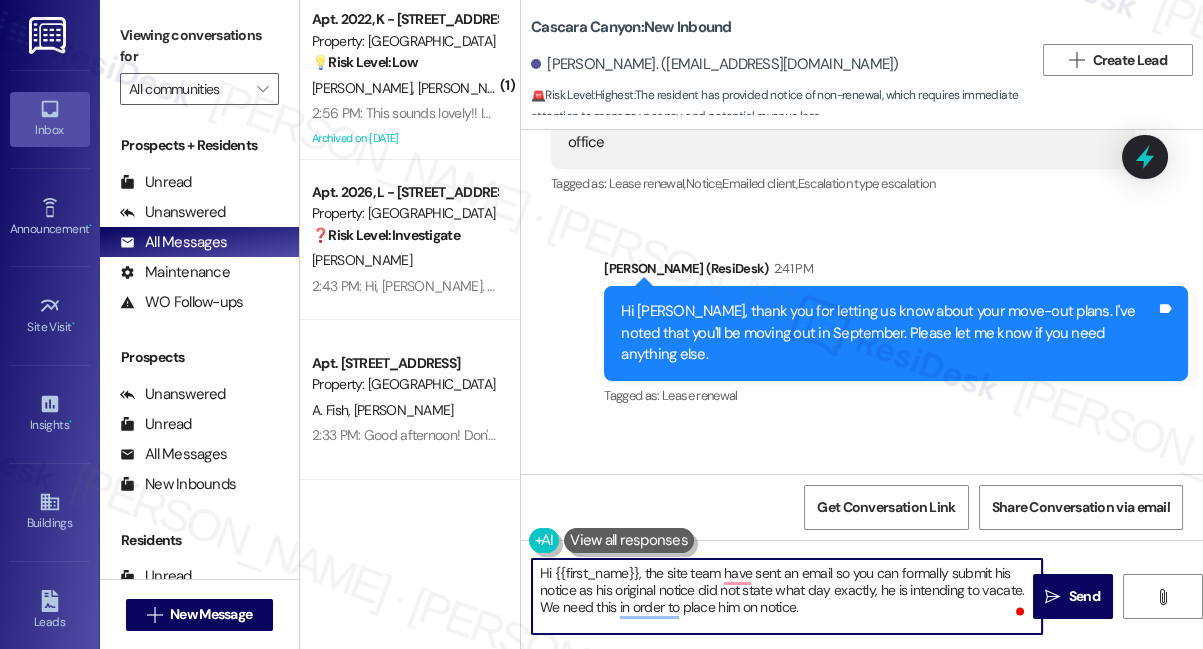click on "Hi {{first_name}}, the site team have sent an email so you can formally submit his notice as his original notice did not state what day exactly, he is intending to vacate. We need this in order to place him on notice." at bounding box center (787, 596) 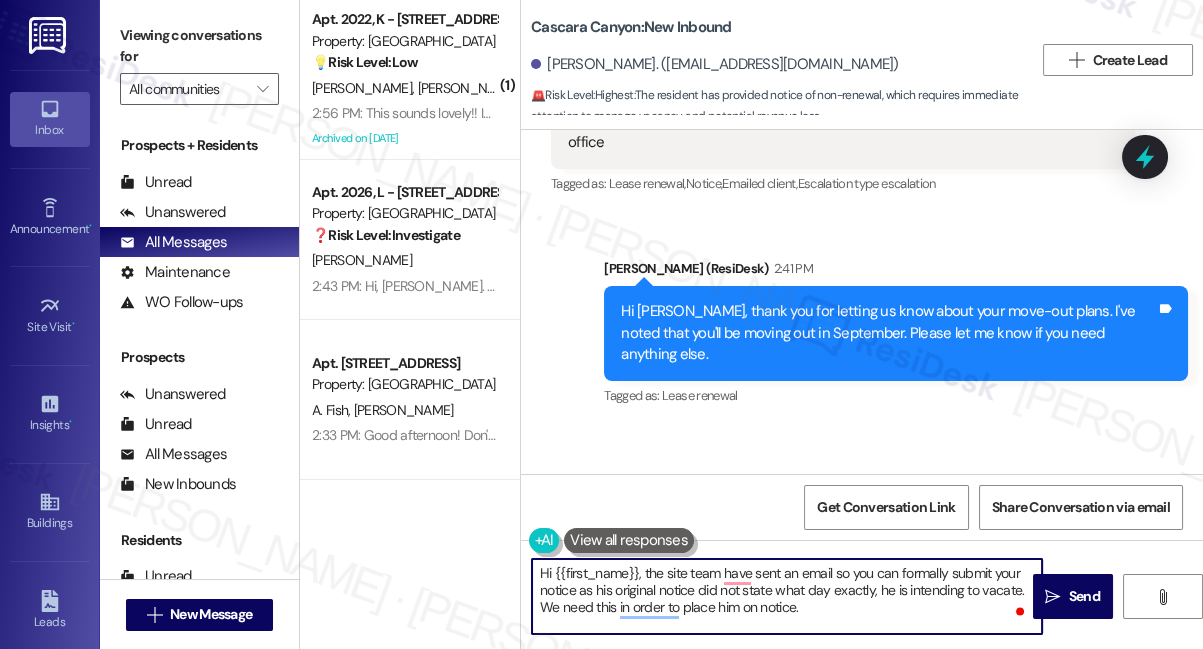 click on "Hi {{first_name}}, the site team have sent an email so you can formally submit your notice as his original notice did not state what day exactly, he is intending to vacate. We need this in order to place him on notice." at bounding box center [787, 596] 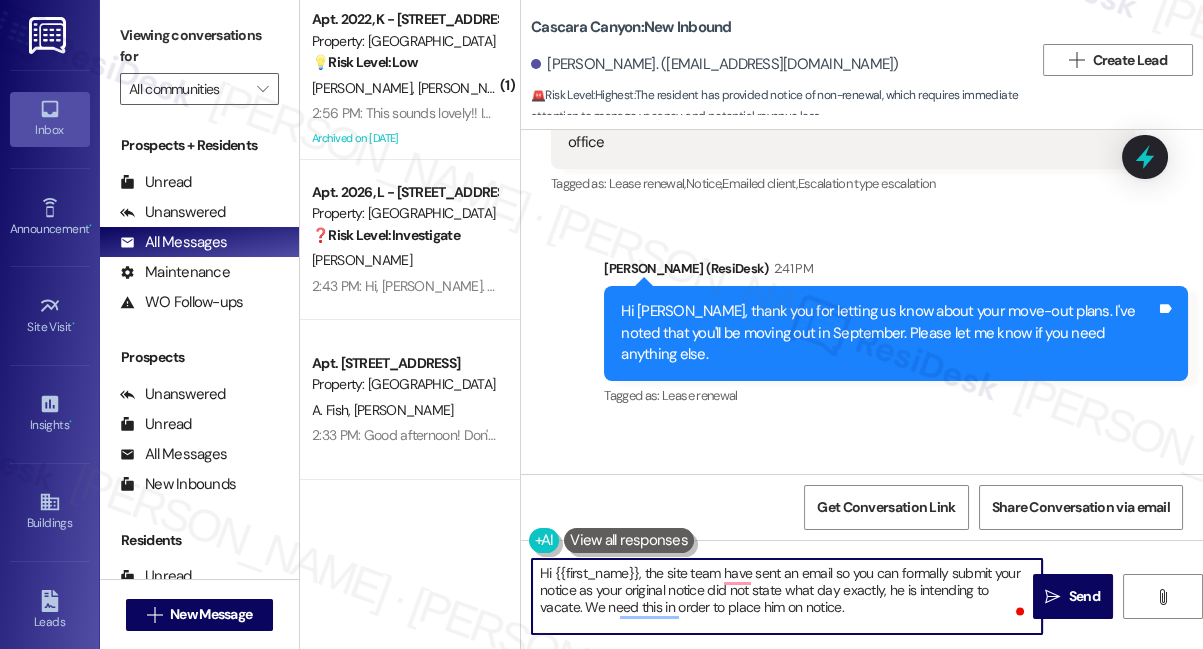 click on "Hi {{first_name}}, the site team have sent an email so you can formally submit your notice as your original notice did not state what day exactly, he is intending to vacate. We need this in order to place him on notice." at bounding box center (787, 596) 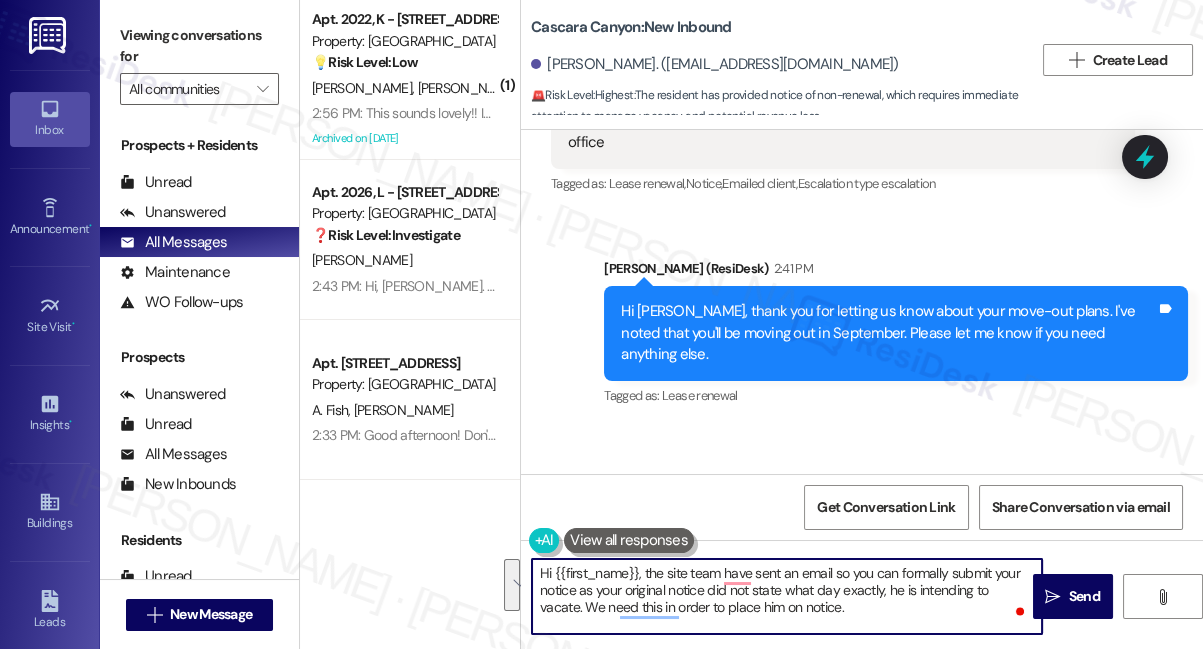 click on "Hi {{first_name}}, the site team have sent an email so you can formally submit your notice as your original notice did not state what day exactly, he is intending to vacate. We need this in order to place him on notice." at bounding box center [787, 596] 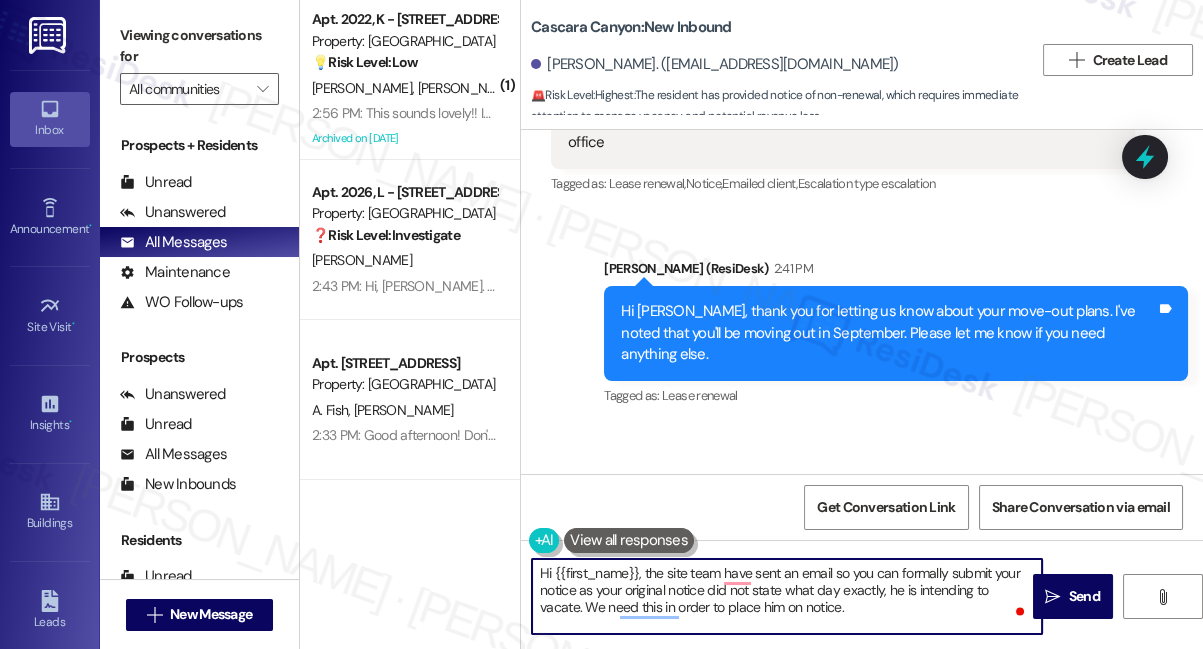 click on "Hi {{first_name}}, the site team have sent an email so you can formally submit your notice as your original notice did not state what day exactly, he is intending to vacate. We need this in order to place him on notice." at bounding box center (787, 596) 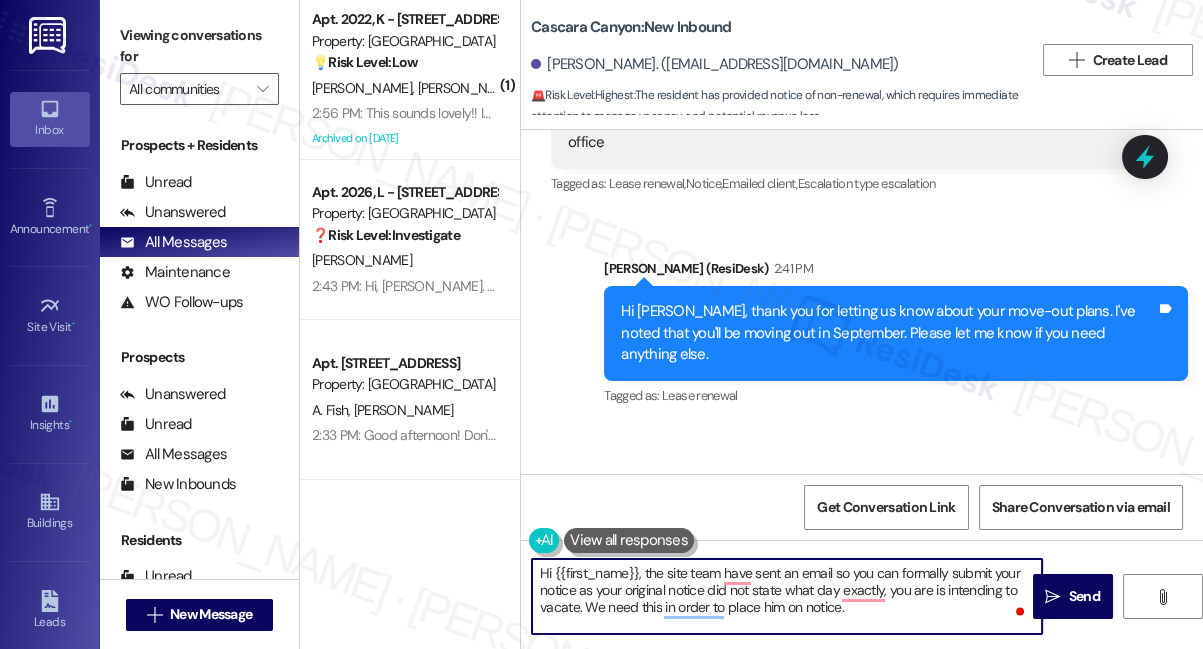 click on "Hi {{first_name}}, the site team have sent an email so you can formally submit your notice as your original notice did not state what day exactly, you are is intending to vacate. We need this in order to place him on notice." at bounding box center [787, 596] 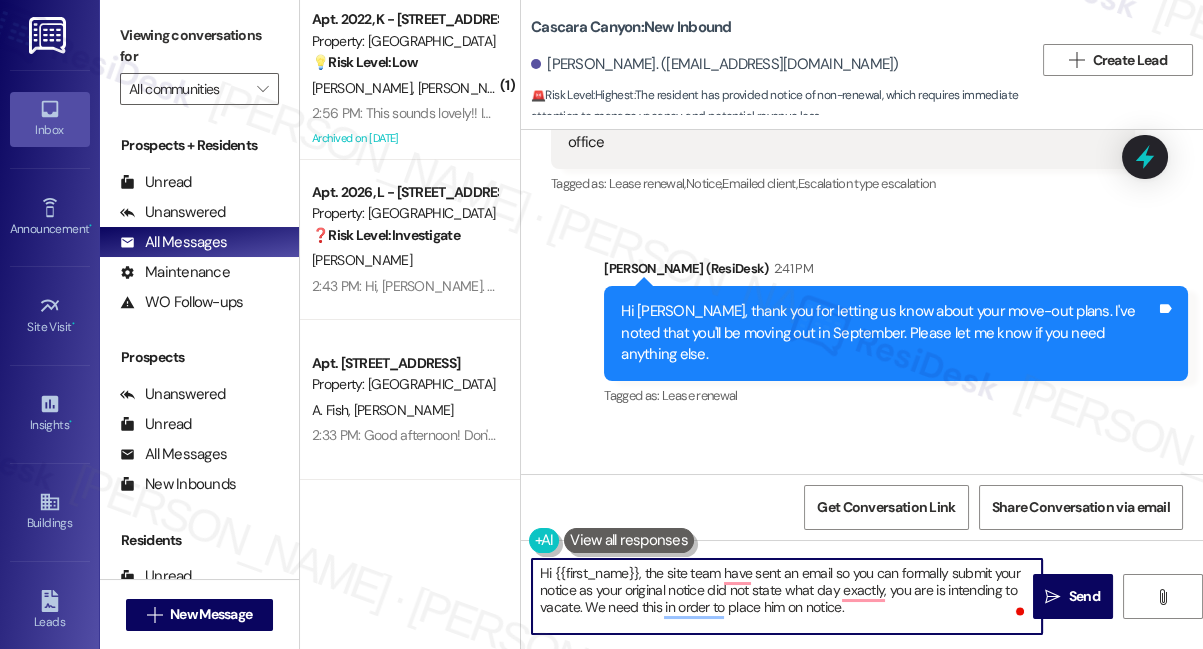 click on "Hi {{first_name}}, the site team have sent an email so you can formally submit your notice as your original notice did not state what day exactly, you are is intending to vacate. We need this in order to place him on notice." at bounding box center [787, 596] 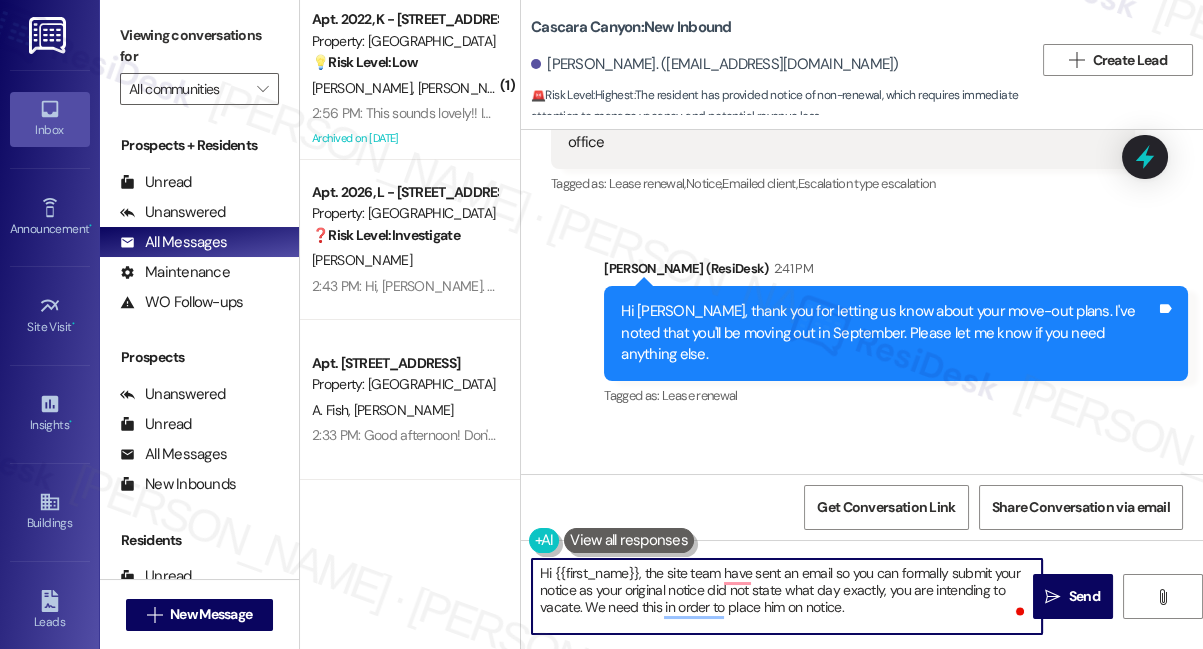 click on "Hi {{first_name}}, the site team have sent an email so you can formally submit your notice as your original notice did not state what day exactly, you are intending to vacate. We need this in order to place him on notice." at bounding box center [787, 596] 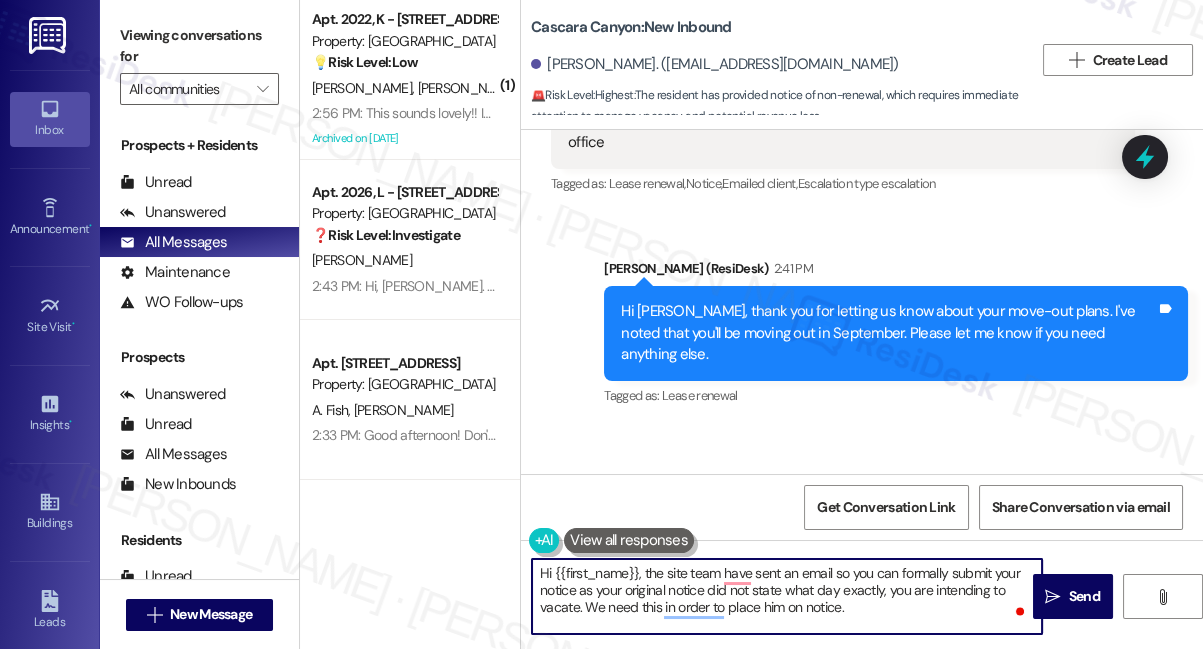 click on "Hi {{first_name}}, the site team have sent an email so you can formally submit your notice as your original notice did not state what day exactly, you are intending to vacate. We need this in order to place him on notice." at bounding box center (787, 596) 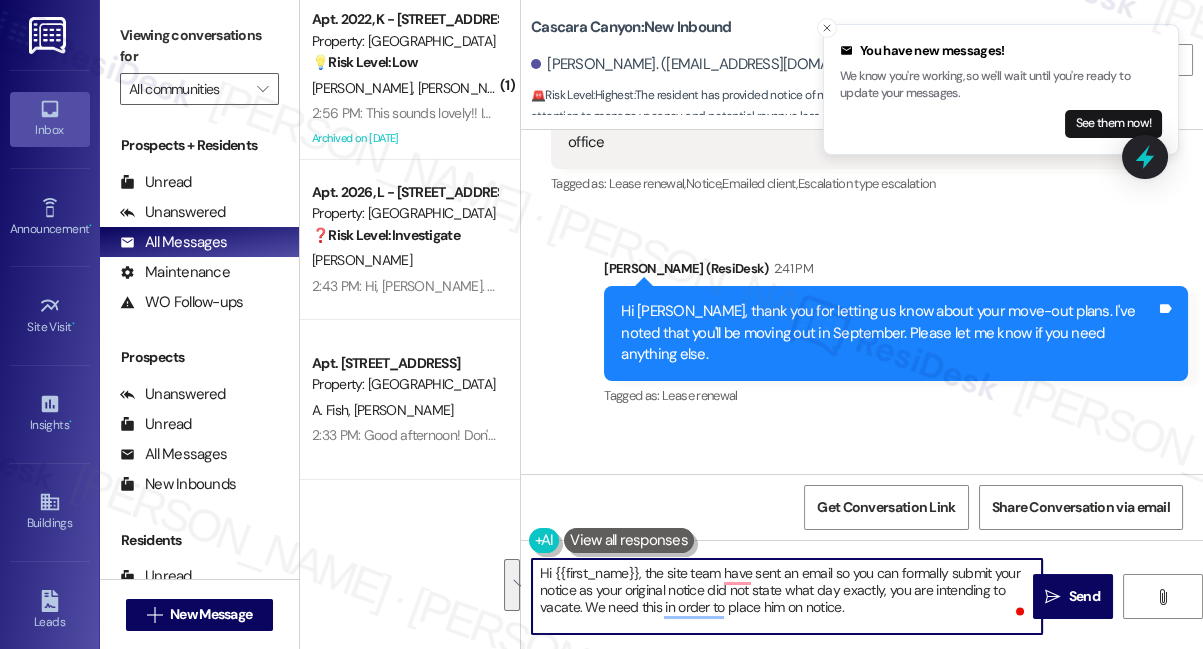 click on "Hi {{first_name}}, the site team have sent an email so you can formally submit your notice as your original notice did not state what day exactly, you are intending to vacate. We need this in order to place him on notice." at bounding box center [787, 596] 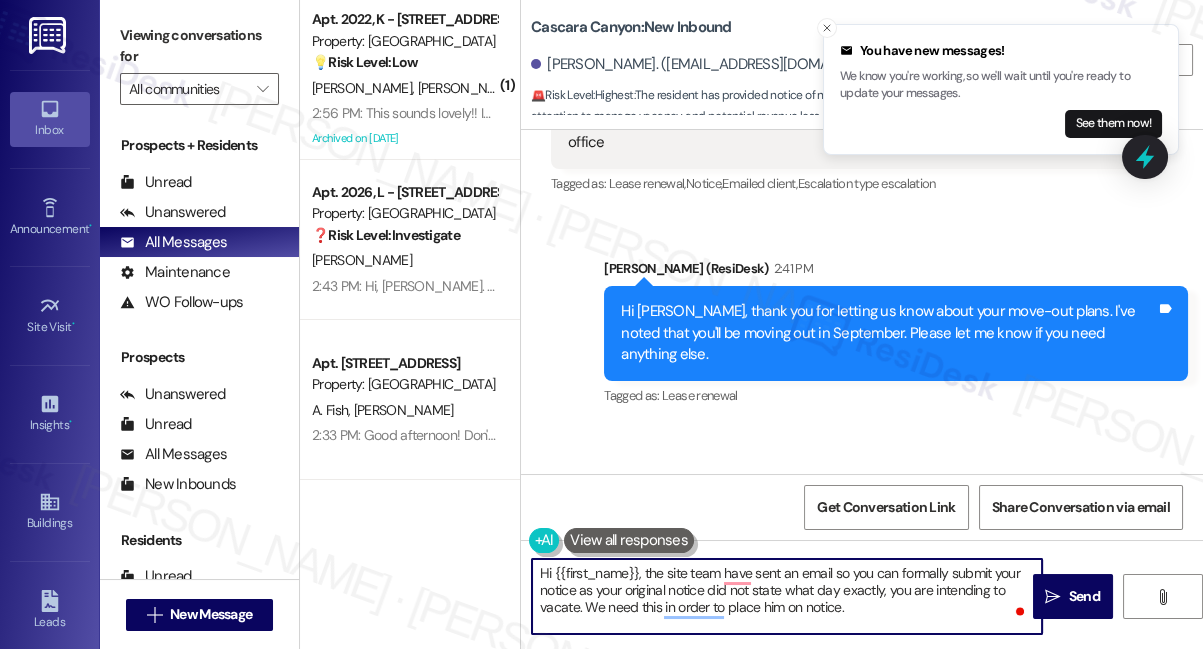 click on "Hi {{first_name}}, the site team have sent an email so you can formally submit your notice as your original notice did not state what day exactly, you are intending to vacate. We need this in order to place him on notice." at bounding box center (787, 596) 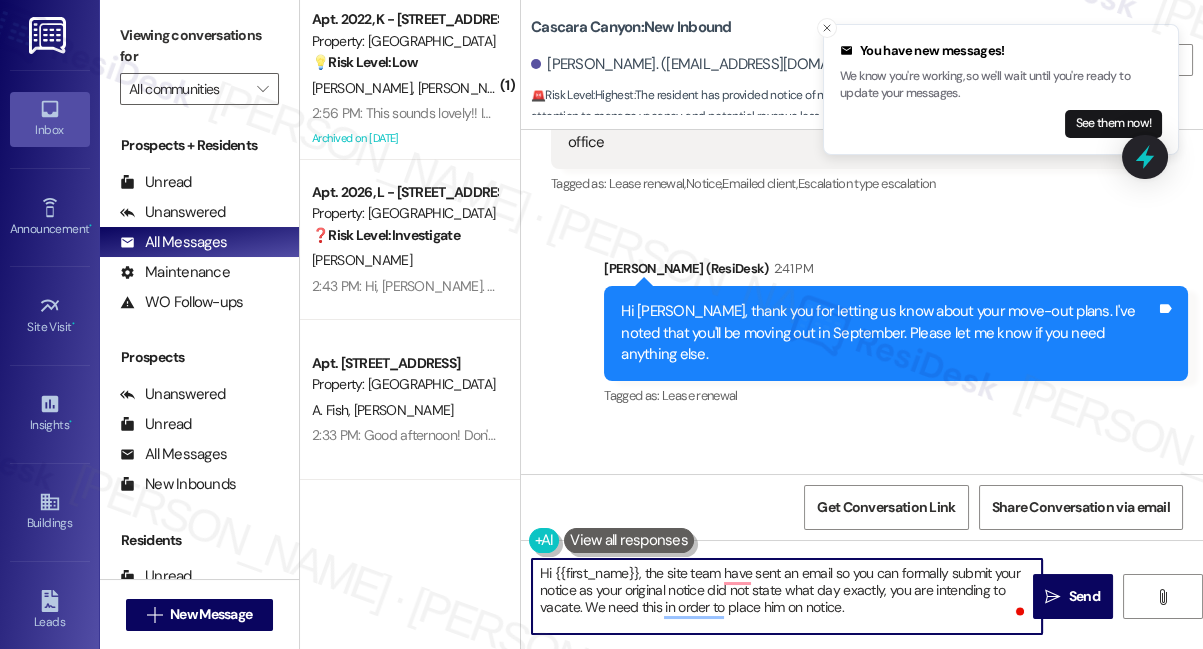 click on "Hi {{first_name}}, the site team have sent an email so you can formally submit your notice as your original notice did not state what day exactly, you are intending to vacate. We need this in order to place him on notice." at bounding box center (787, 596) 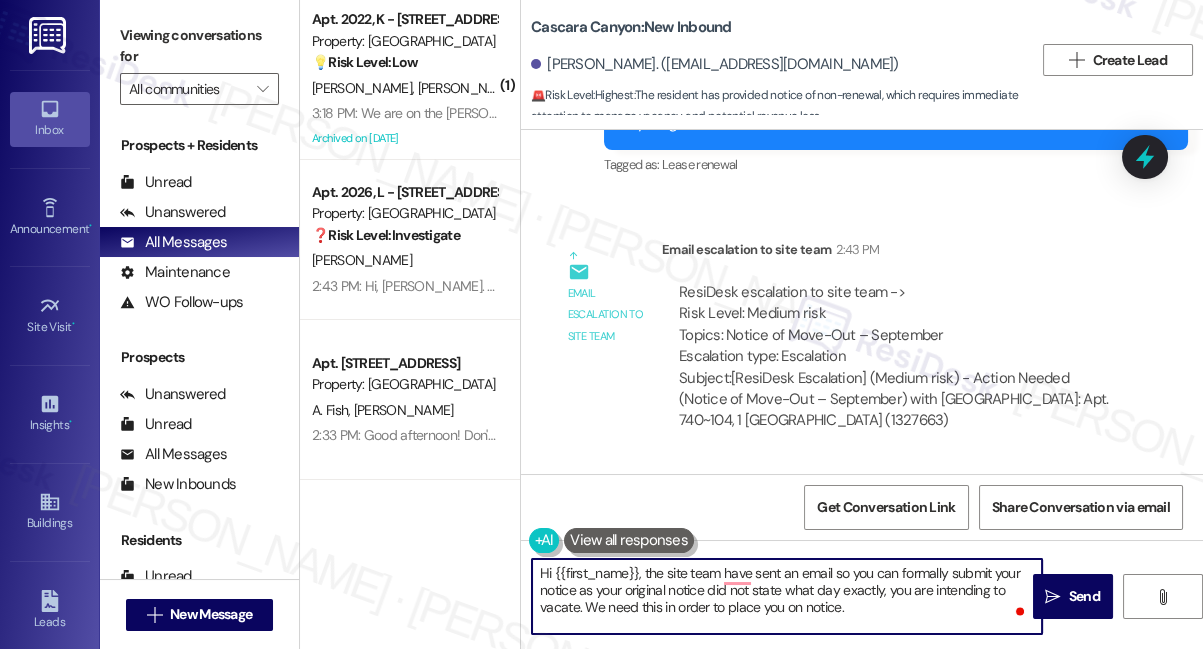 scroll, scrollTop: 22530, scrollLeft: 0, axis: vertical 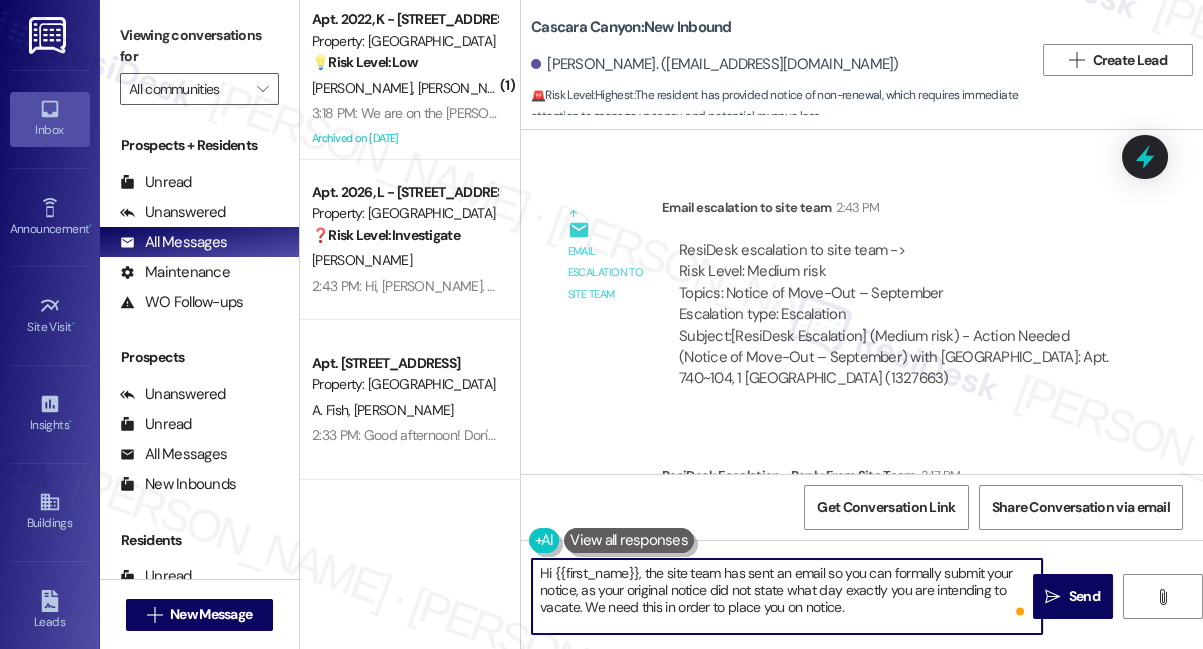 click on "Hi {{first_name}}, the site team has sent an email so you can formally submit your notice, as your original notice did not state what day exactly you are intending to vacate. We need this in order to place you on notice." at bounding box center (787, 596) 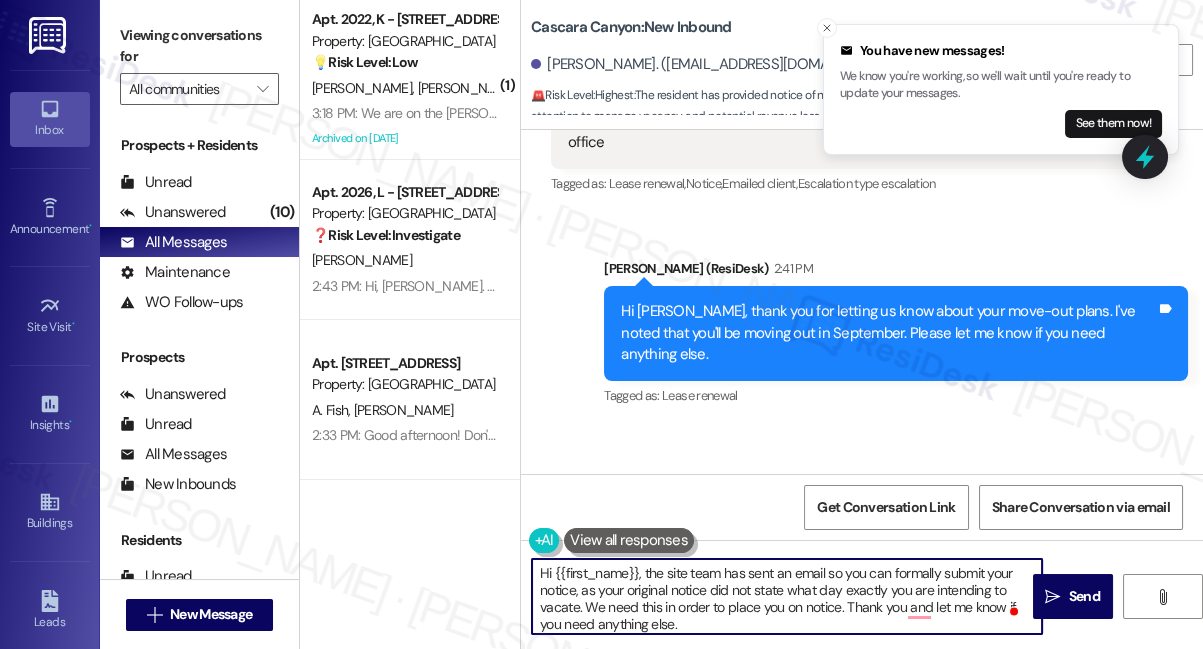 scroll, scrollTop: 22166, scrollLeft: 0, axis: vertical 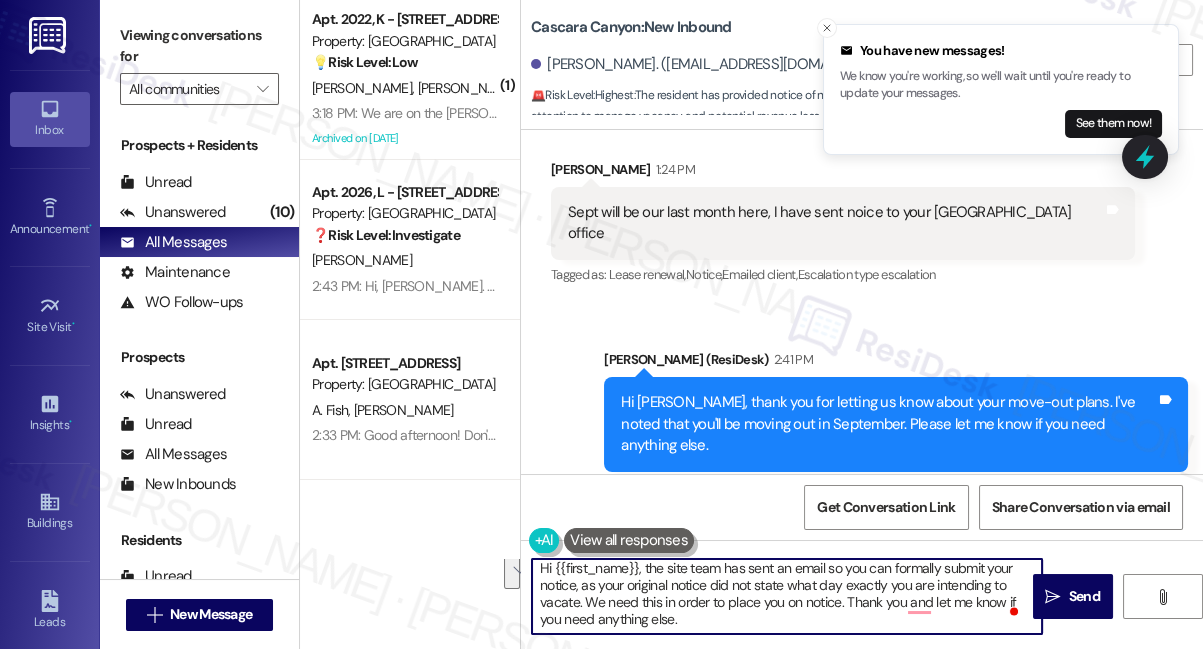 drag, startPoint x: 901, startPoint y: 608, endPoint x: 930, endPoint y: 627, distance: 34.669872 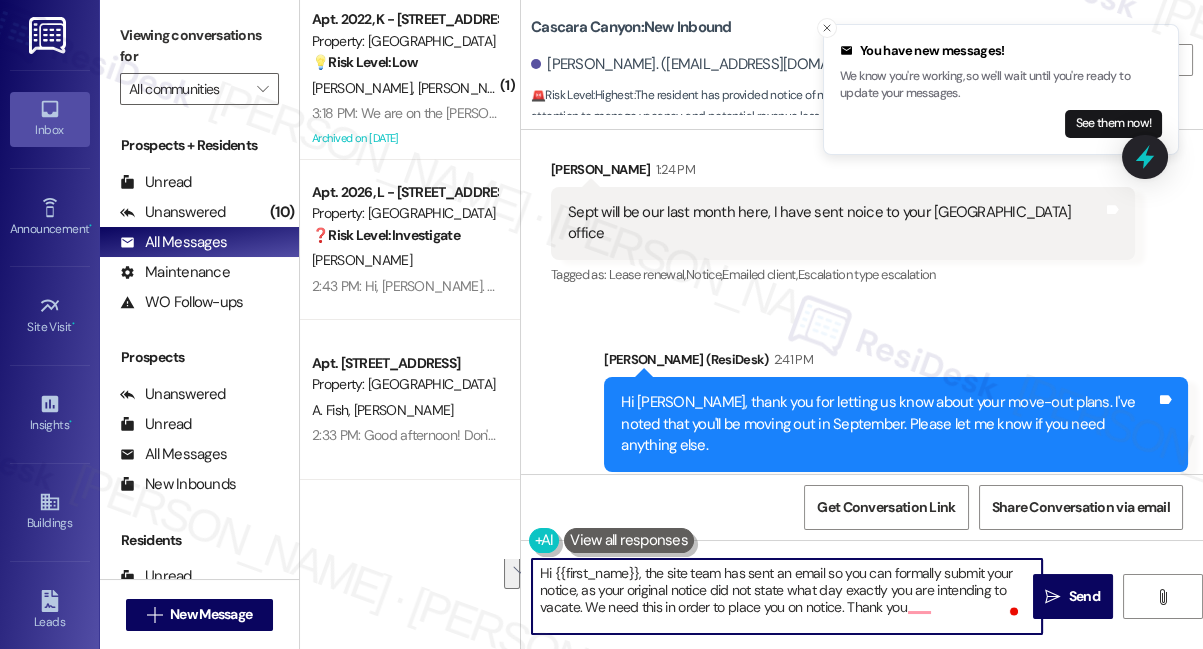 scroll, scrollTop: 0, scrollLeft: 0, axis: both 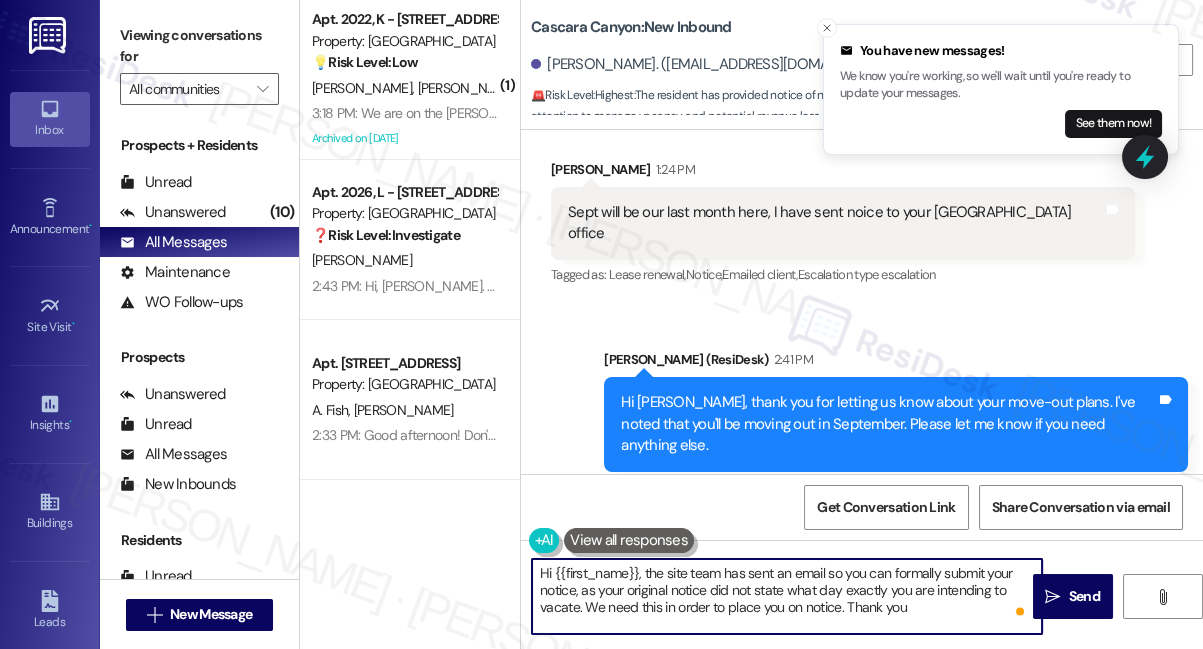 type on "Hi {{first_name}}, the site team has sent an email so you can formally submit your notice, as your original notice did not state what day exactly you are intending to vacate. We need this in order to place you on notice. Thank you." 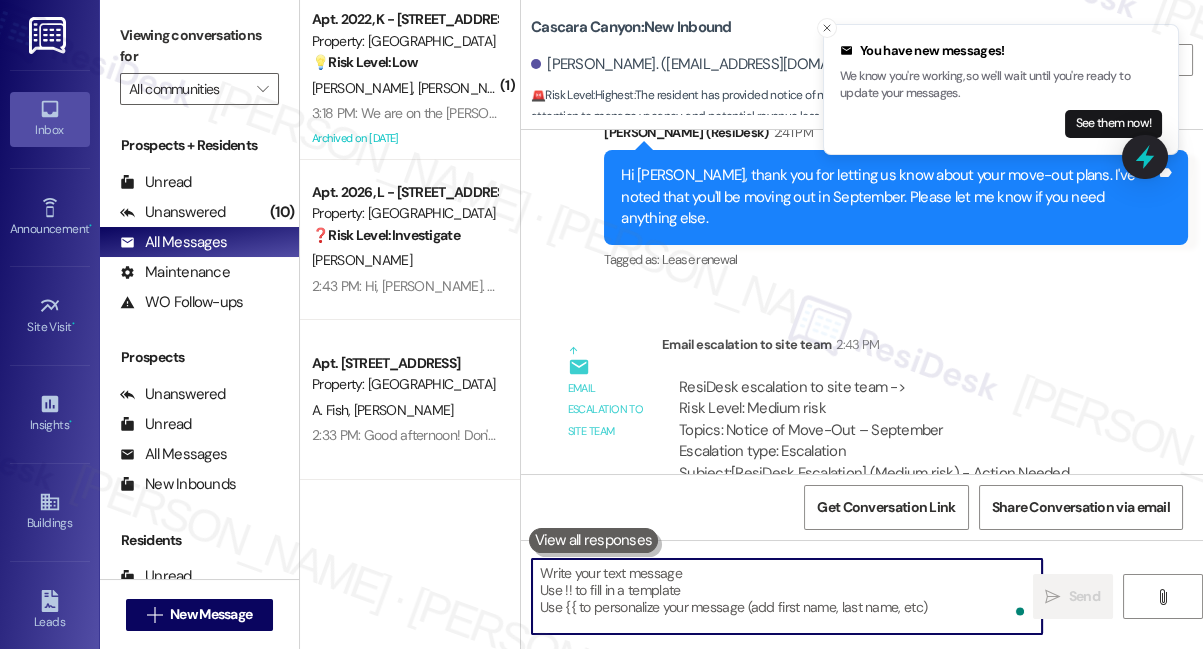 scroll, scrollTop: 22530, scrollLeft: 0, axis: vertical 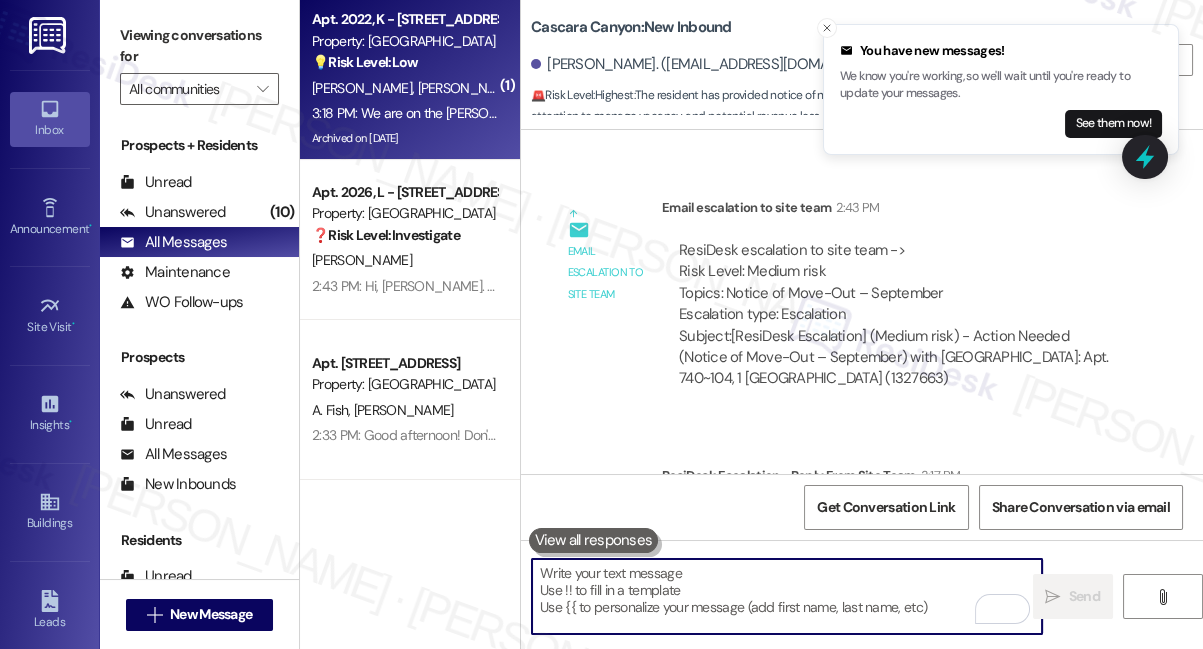 type 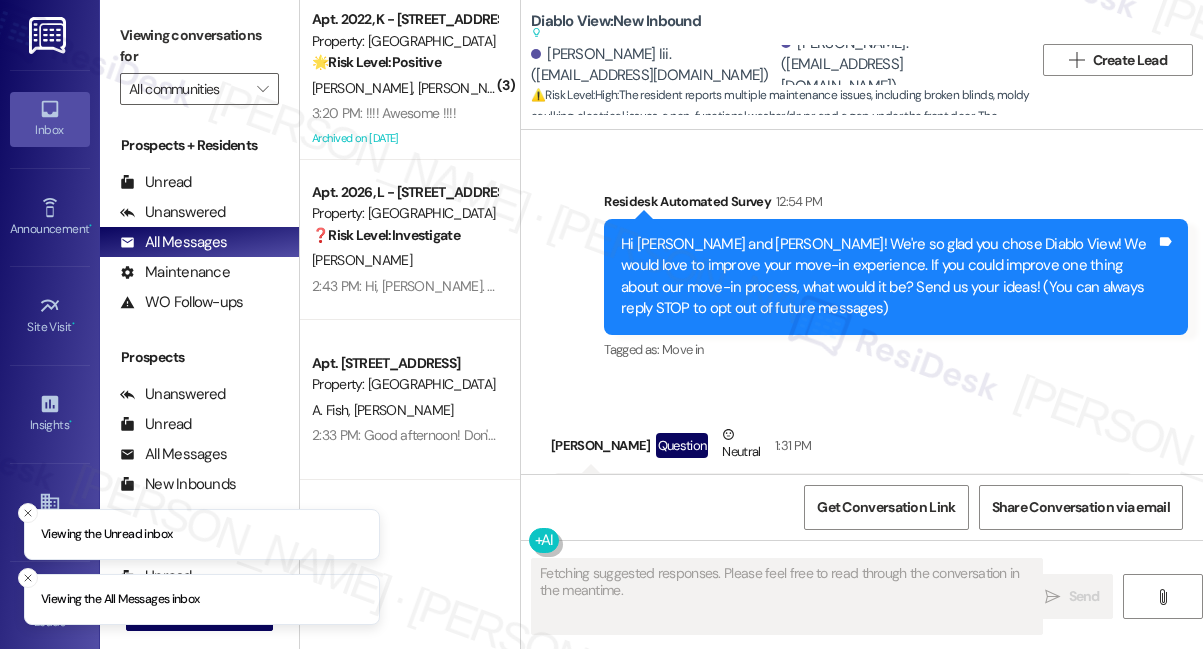 scroll, scrollTop: 0, scrollLeft: 0, axis: both 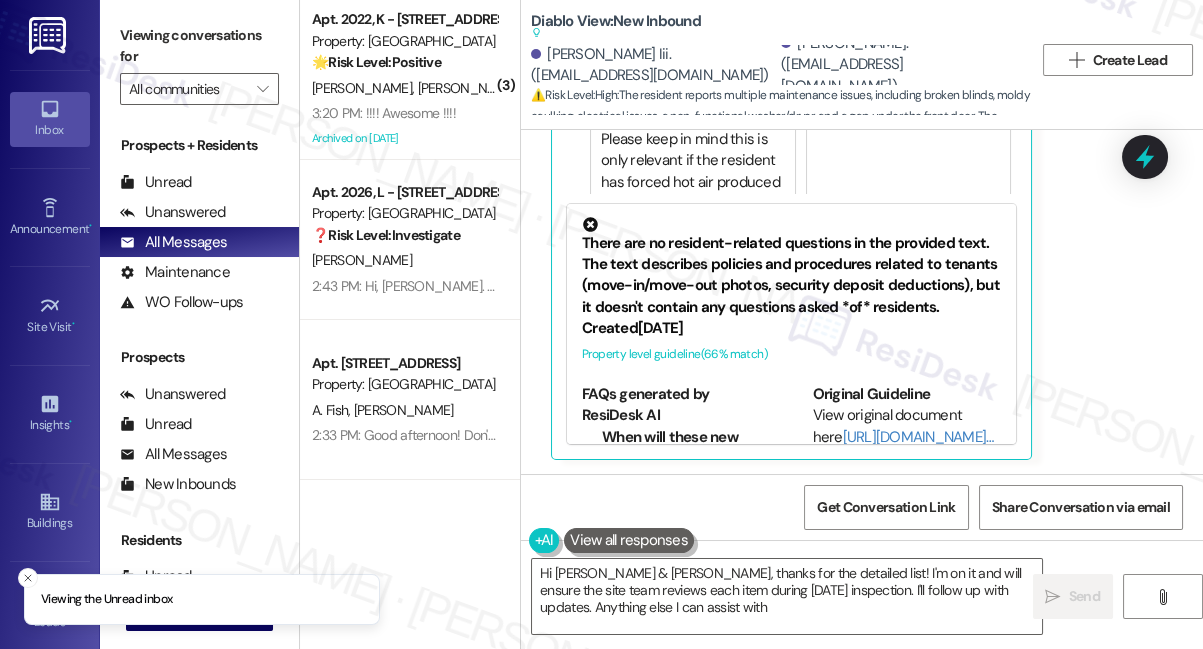 type on "Hi [PERSON_NAME] & [PERSON_NAME], thanks for the detailed list! I'm on it and will ensure the site team reviews each item during [DATE] inspection. I'll follow up with updates. Anything else I can assist with?" 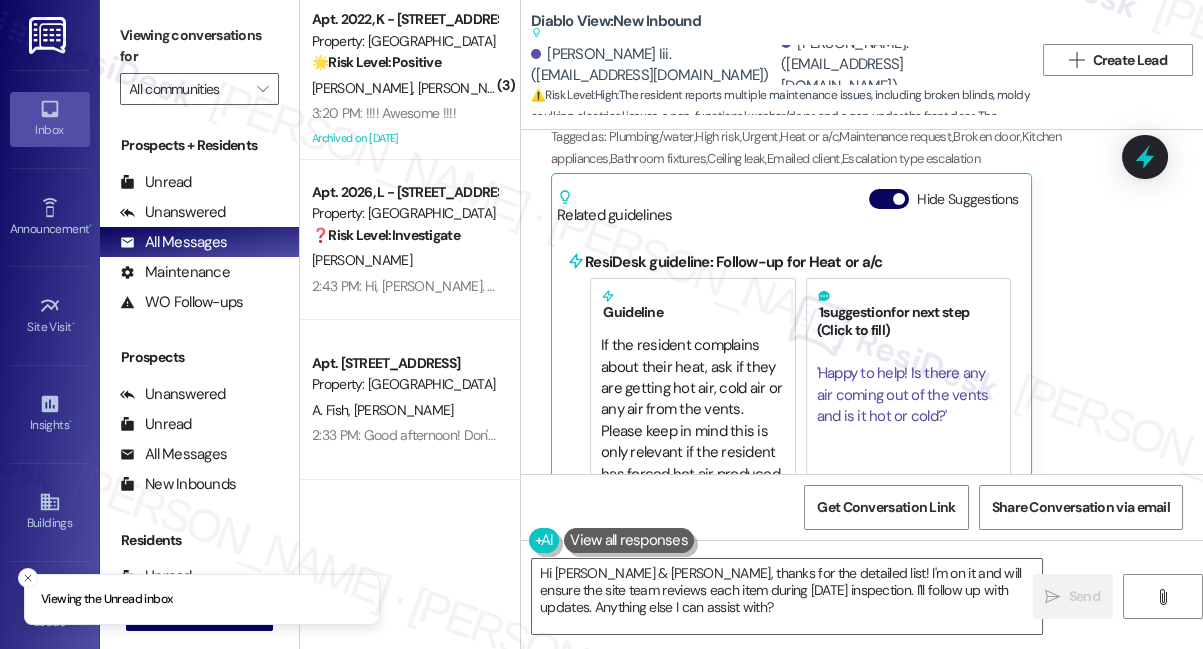 scroll, scrollTop: 647, scrollLeft: 0, axis: vertical 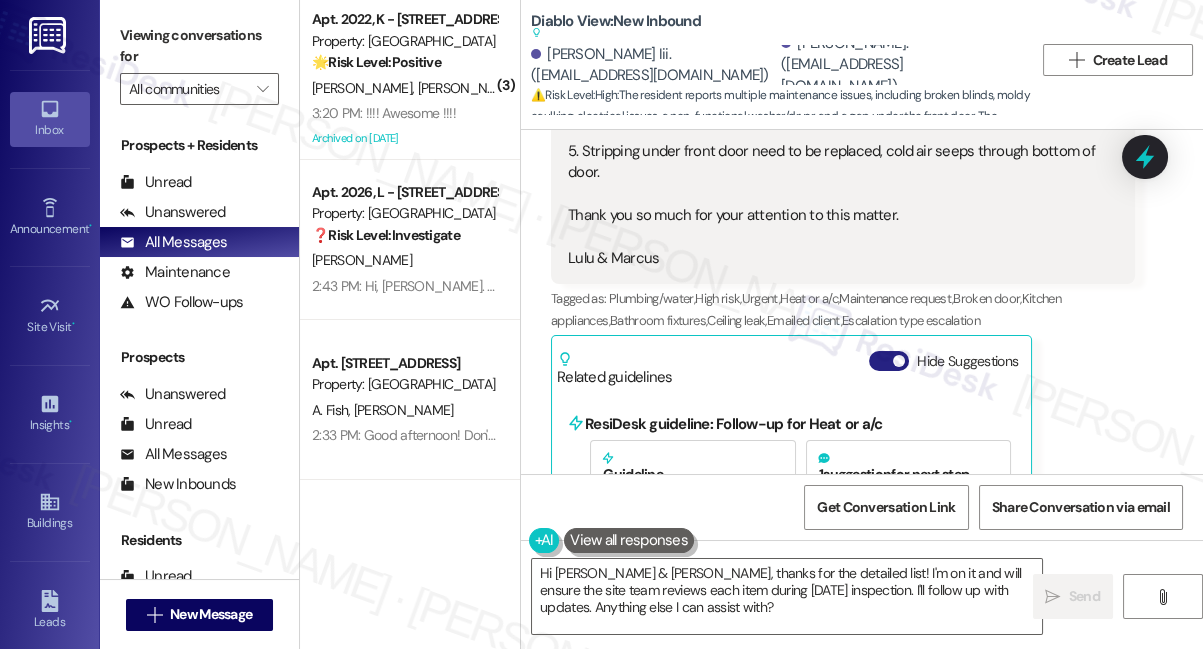 click on "Hide Suggestions" at bounding box center [889, 361] 